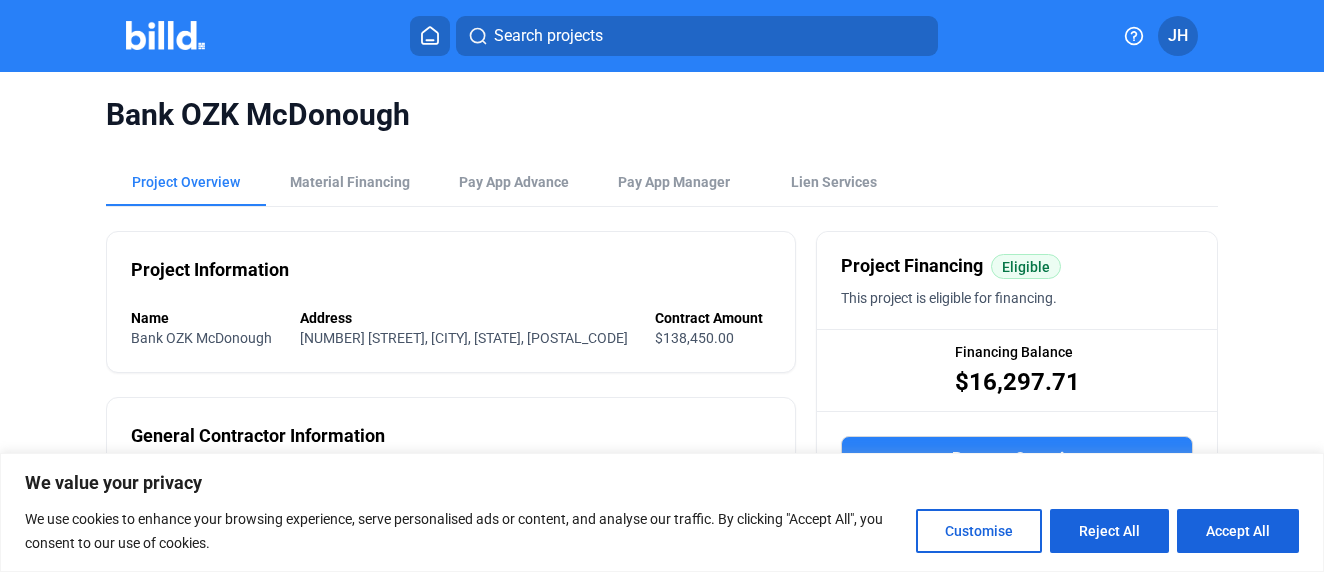scroll, scrollTop: 0, scrollLeft: 0, axis: both 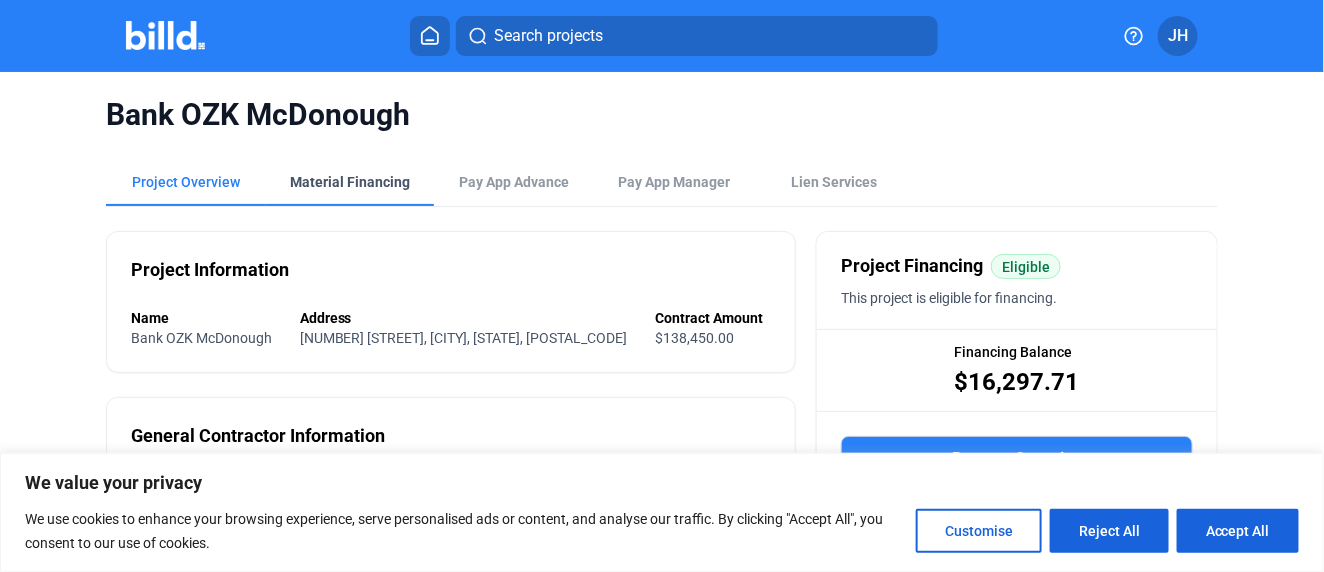 click on "Material Financing" at bounding box center [350, 182] 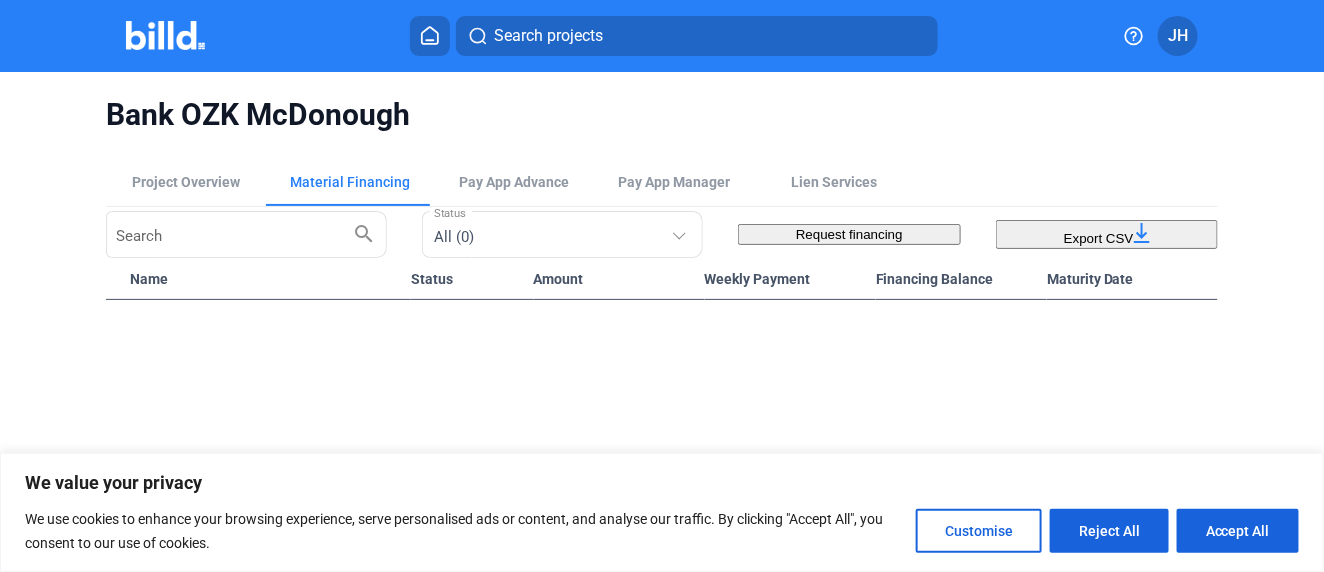click on "Back to Login" at bounding box center [298, 774] 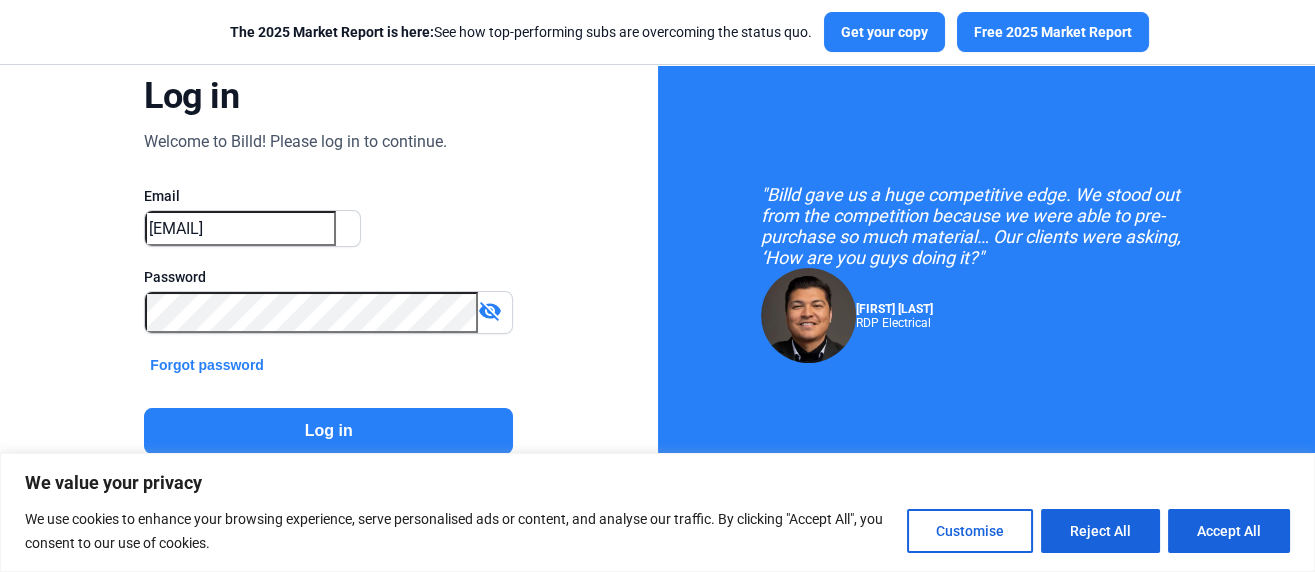scroll, scrollTop: 201, scrollLeft: 0, axis: vertical 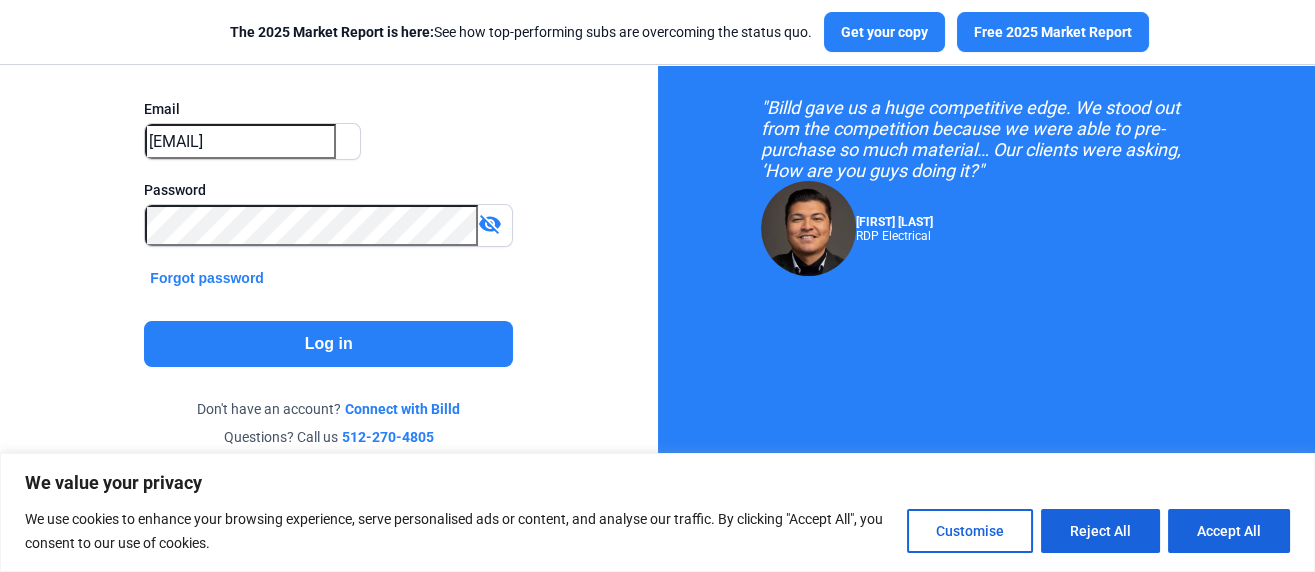 click on "Log in" at bounding box center (328, 344) 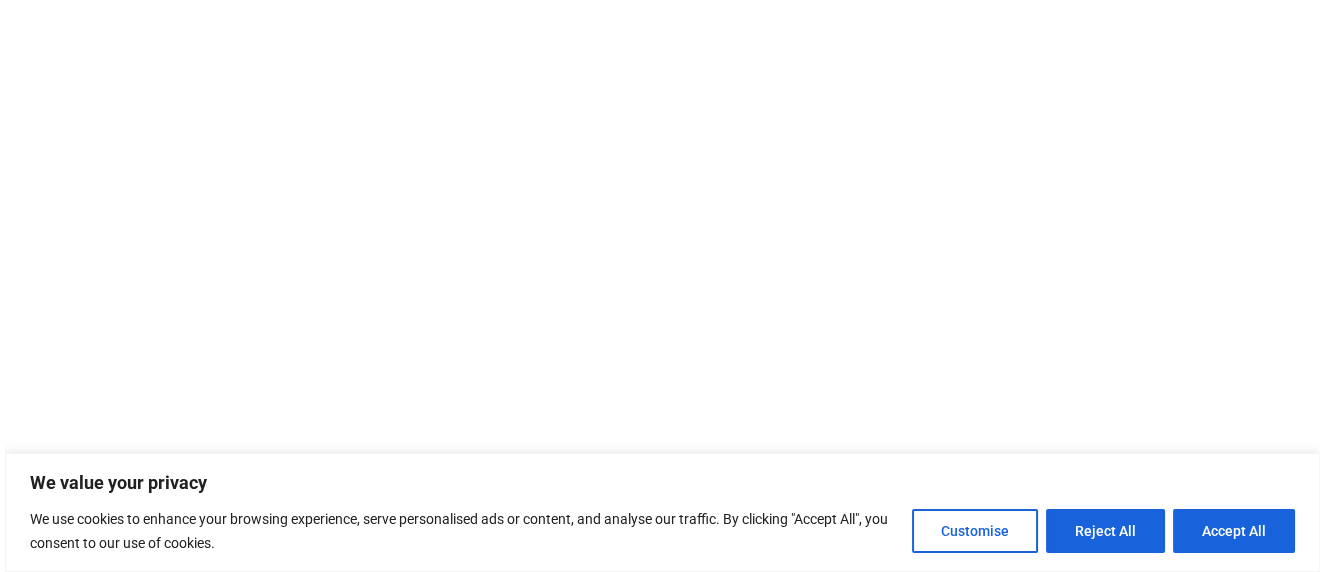 scroll, scrollTop: 0, scrollLeft: 0, axis: both 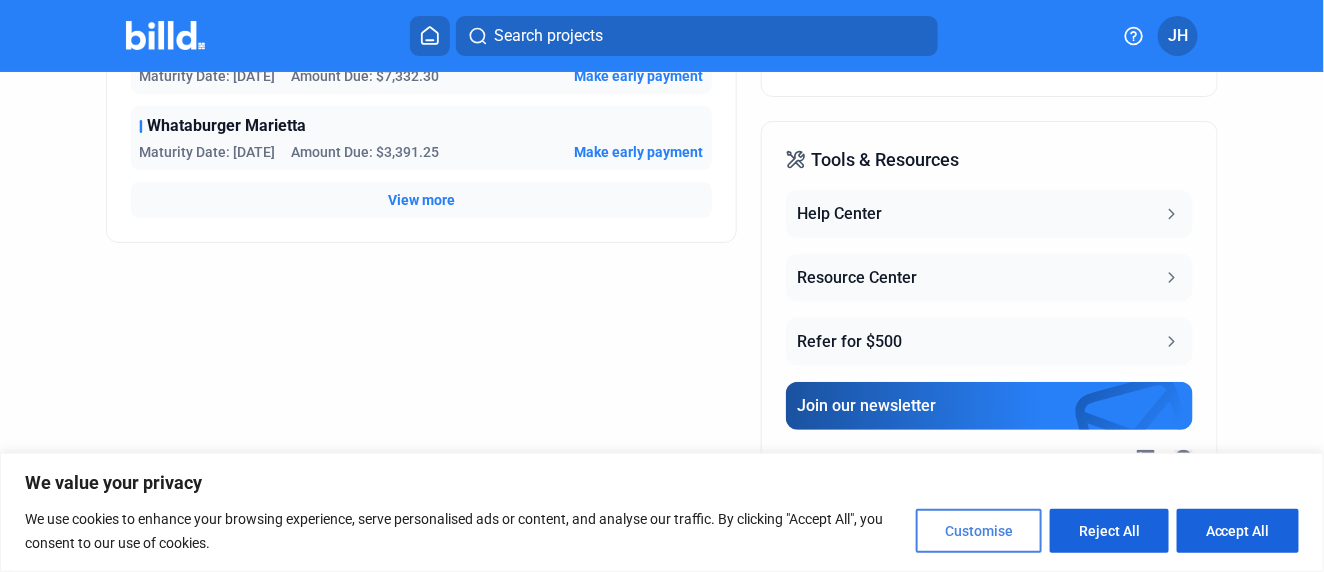 click on "Customise" at bounding box center (979, 531) 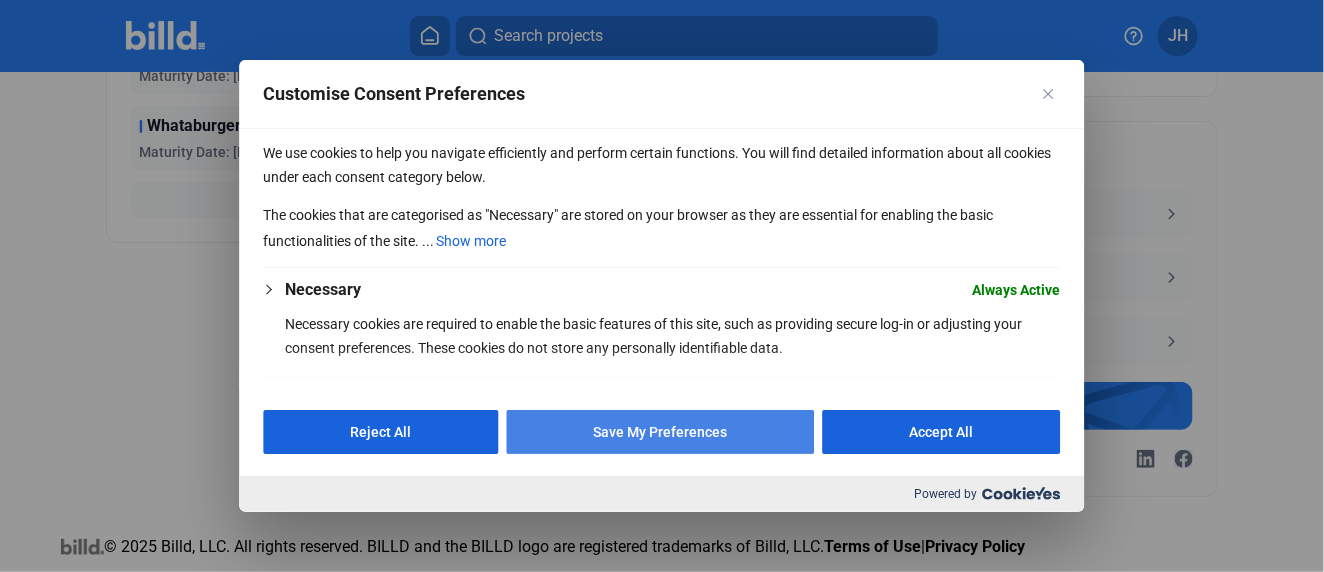 click on "Save My Preferences" at bounding box center [661, 432] 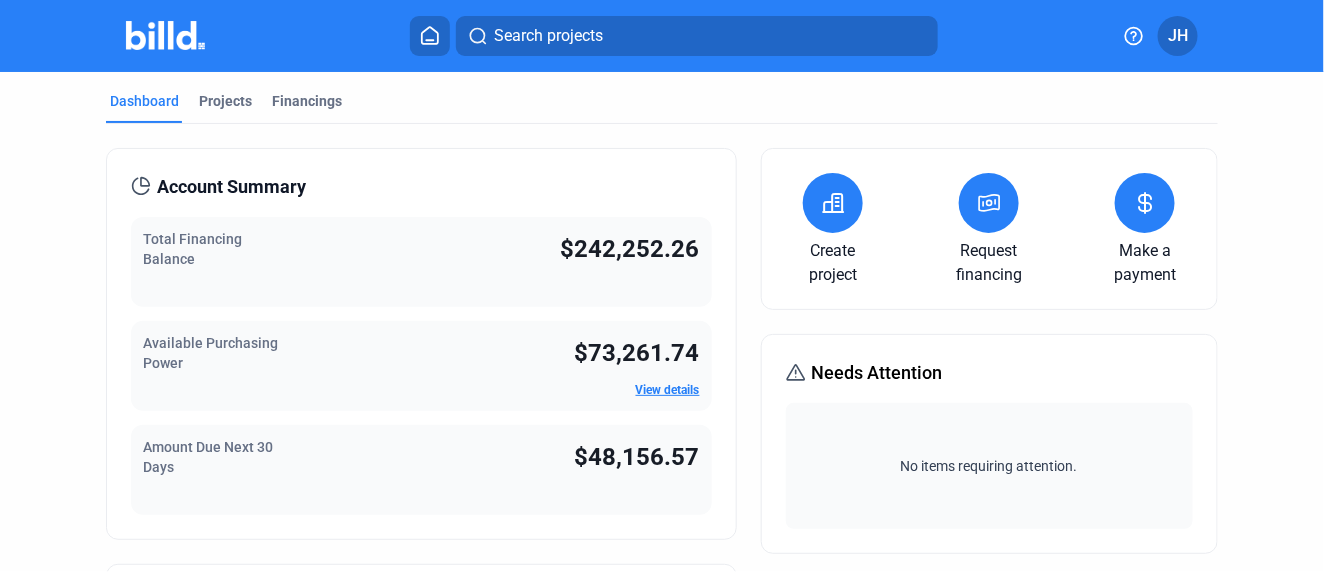 scroll, scrollTop: 0, scrollLeft: 0, axis: both 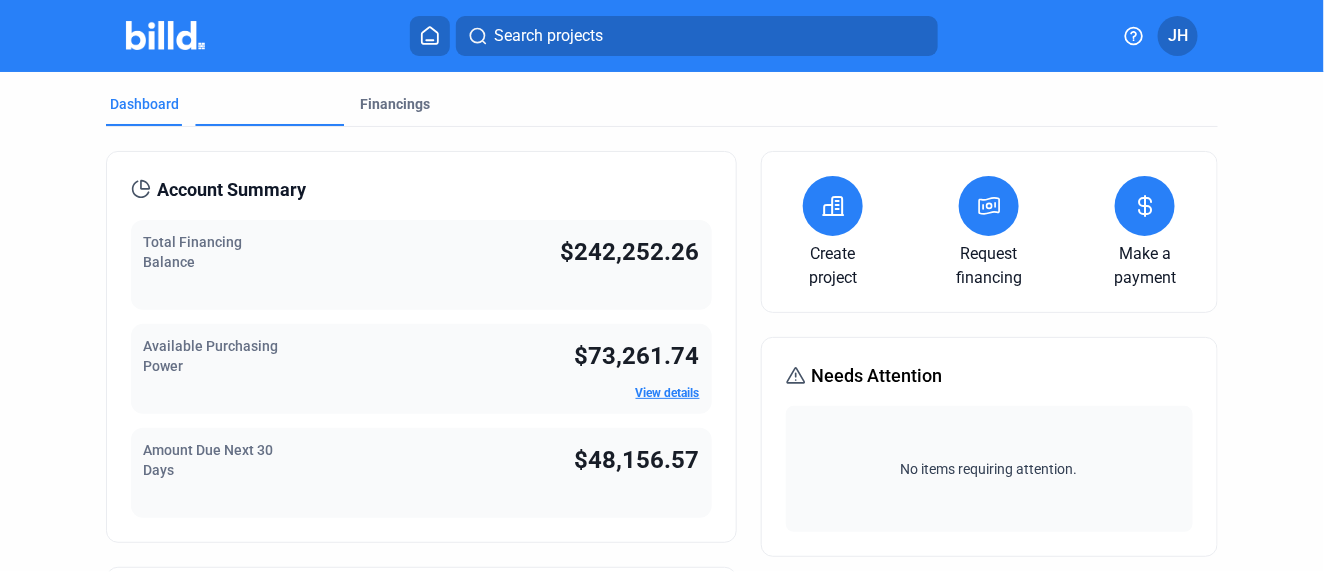 click on "Projects" at bounding box center [225, 177] 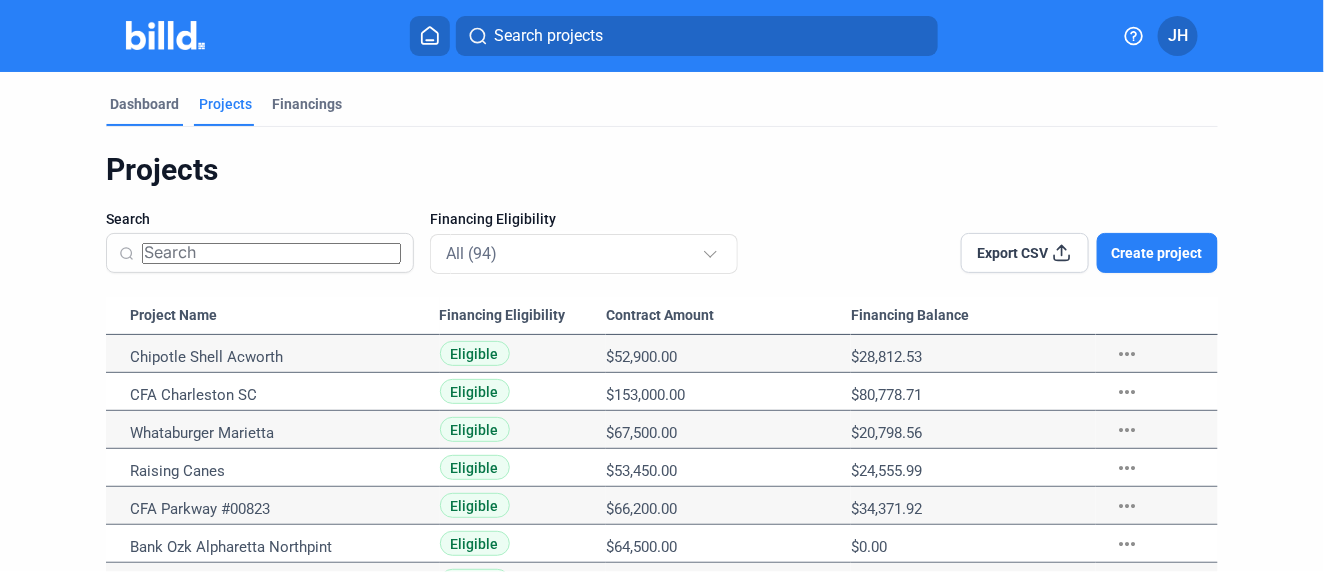 click on "Dashboard" at bounding box center [144, 104] 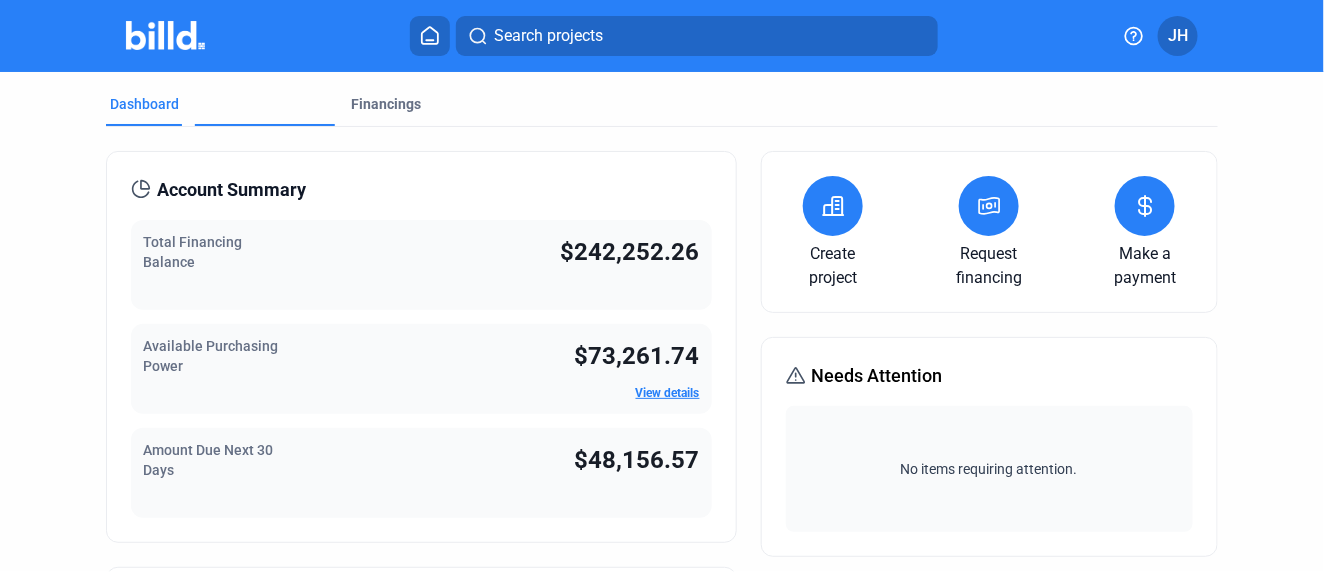 click on "Projects" at bounding box center [225, 168] 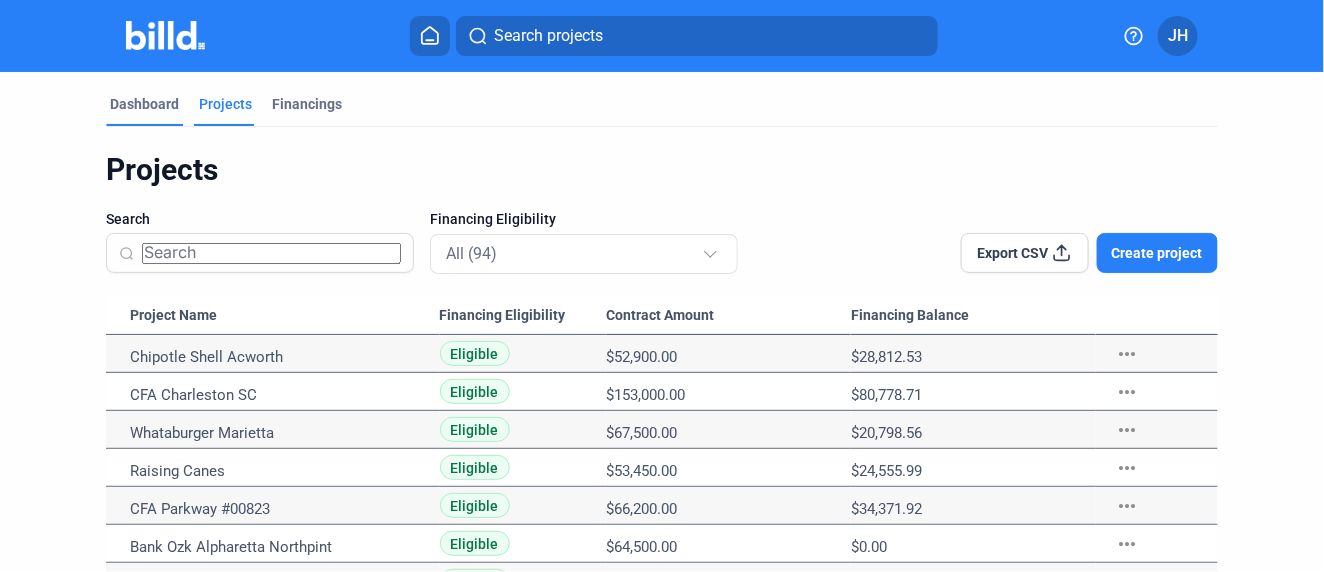 click on "Dashboard" at bounding box center [144, 104] 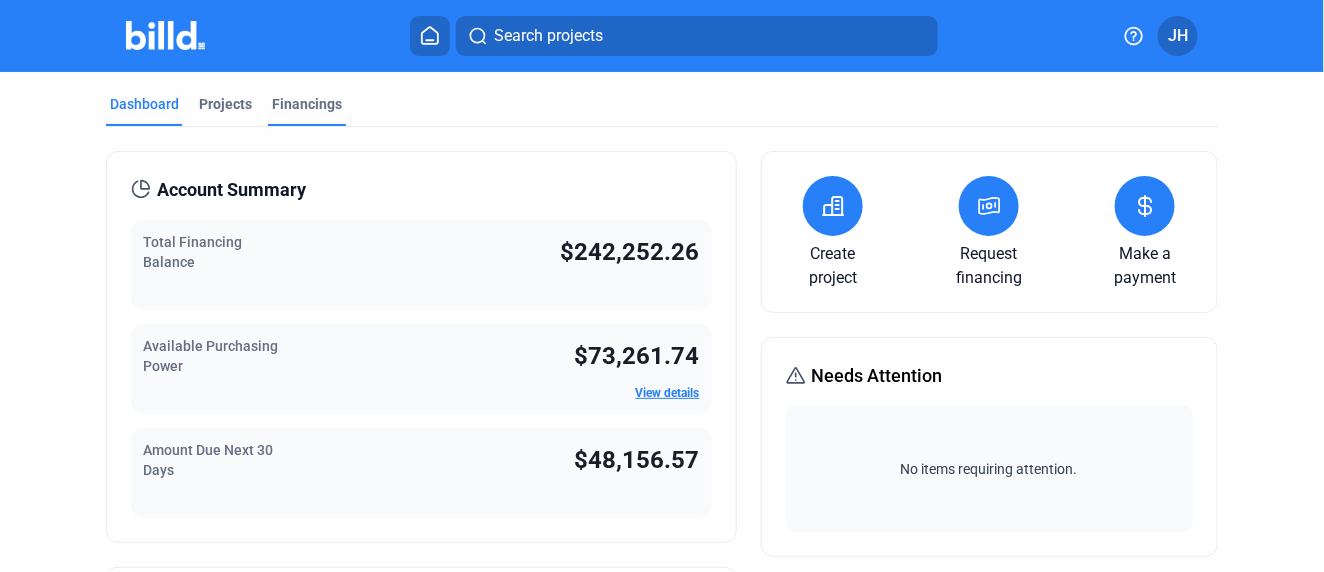 click on "Financings" at bounding box center (307, 104) 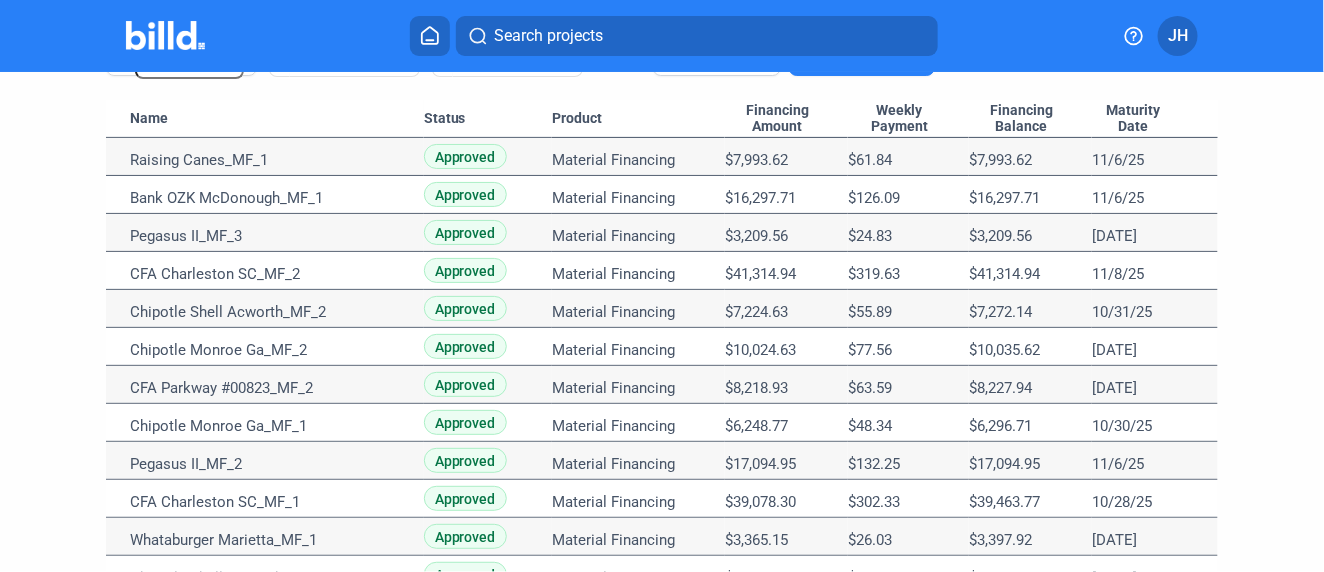 scroll, scrollTop: 111, scrollLeft: 0, axis: vertical 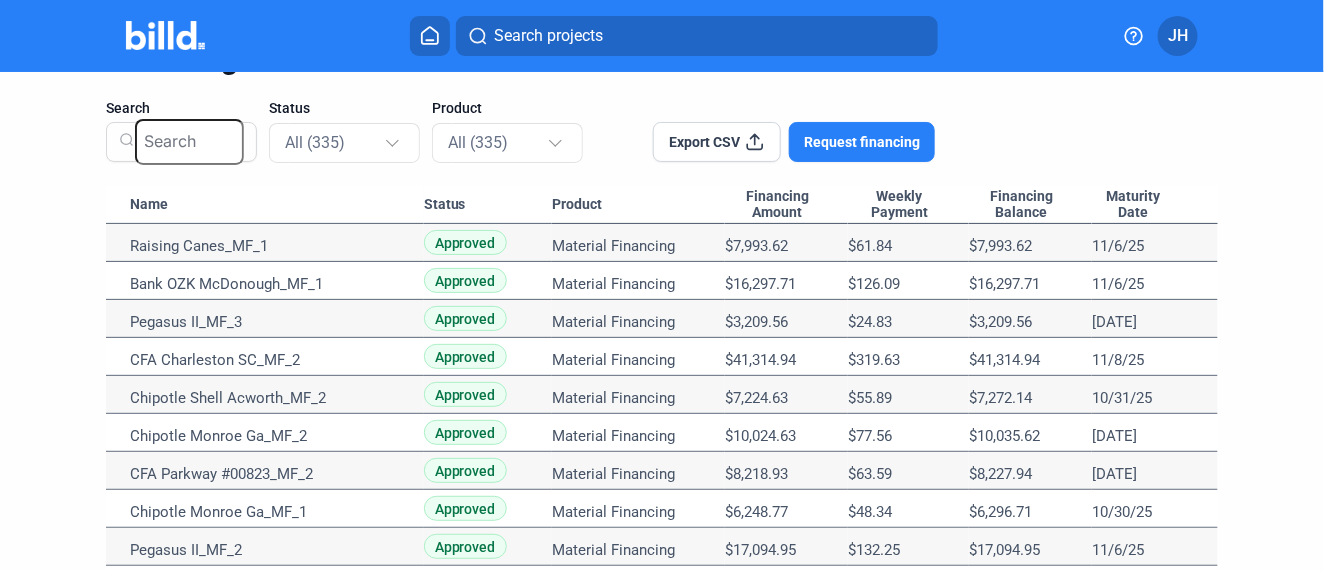 click on "Search projects" at bounding box center (697, 36) 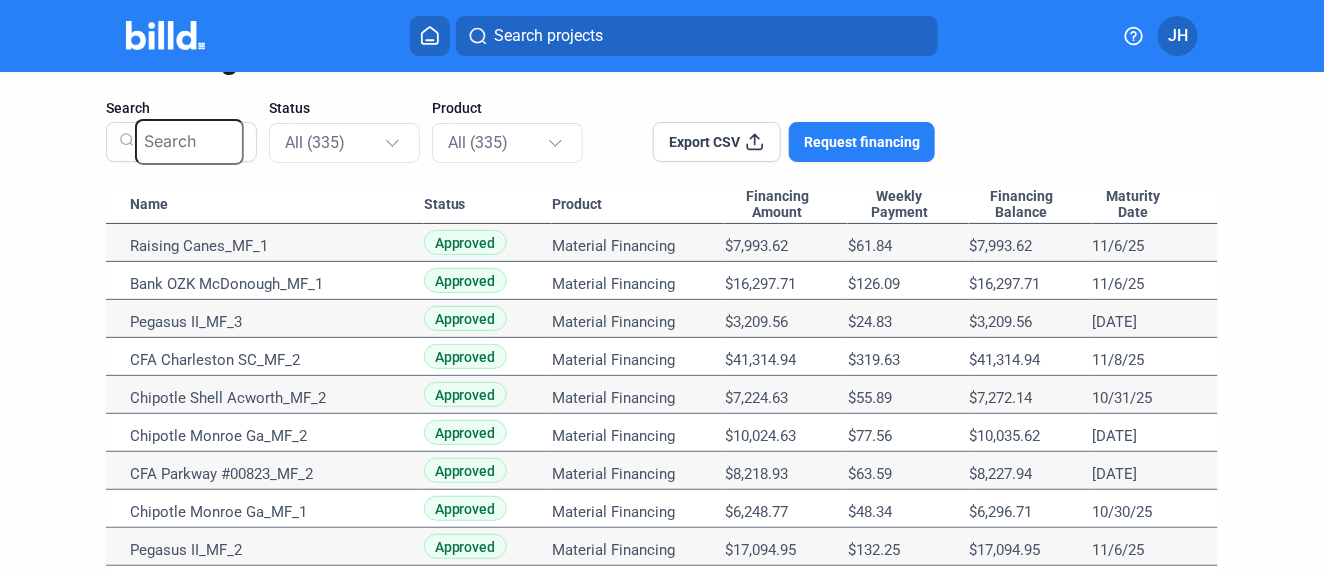 click on "Raising Canes" at bounding box center [570, 678] 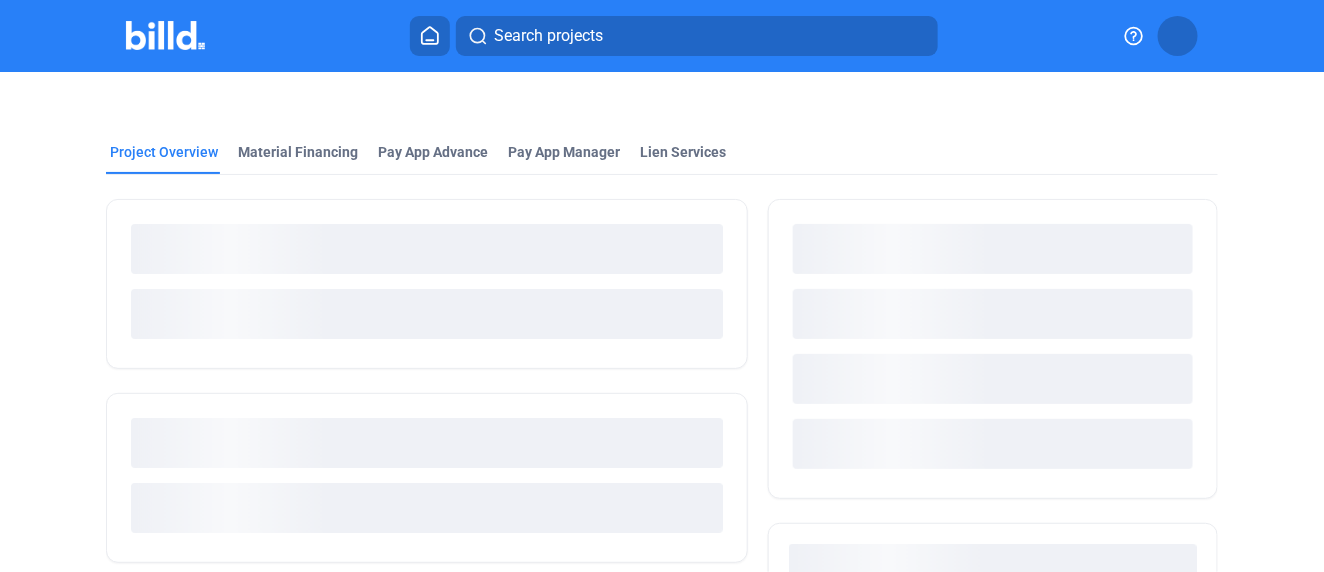 click on "Back to Login" at bounding box center (298, 870) 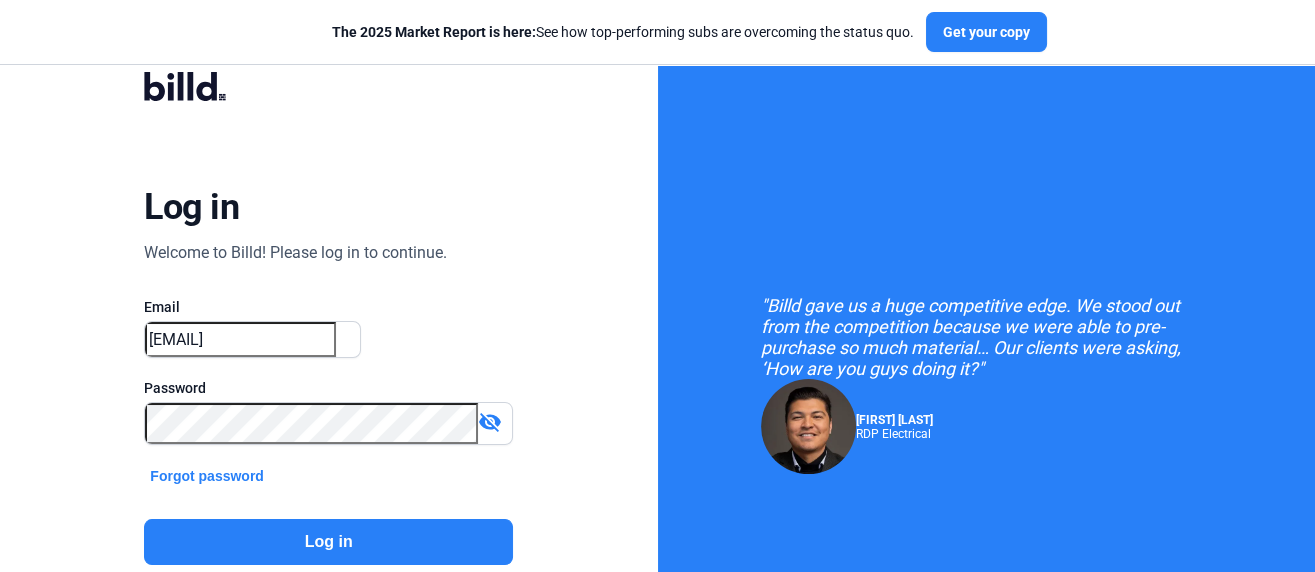 click on "Log in" at bounding box center (328, 542) 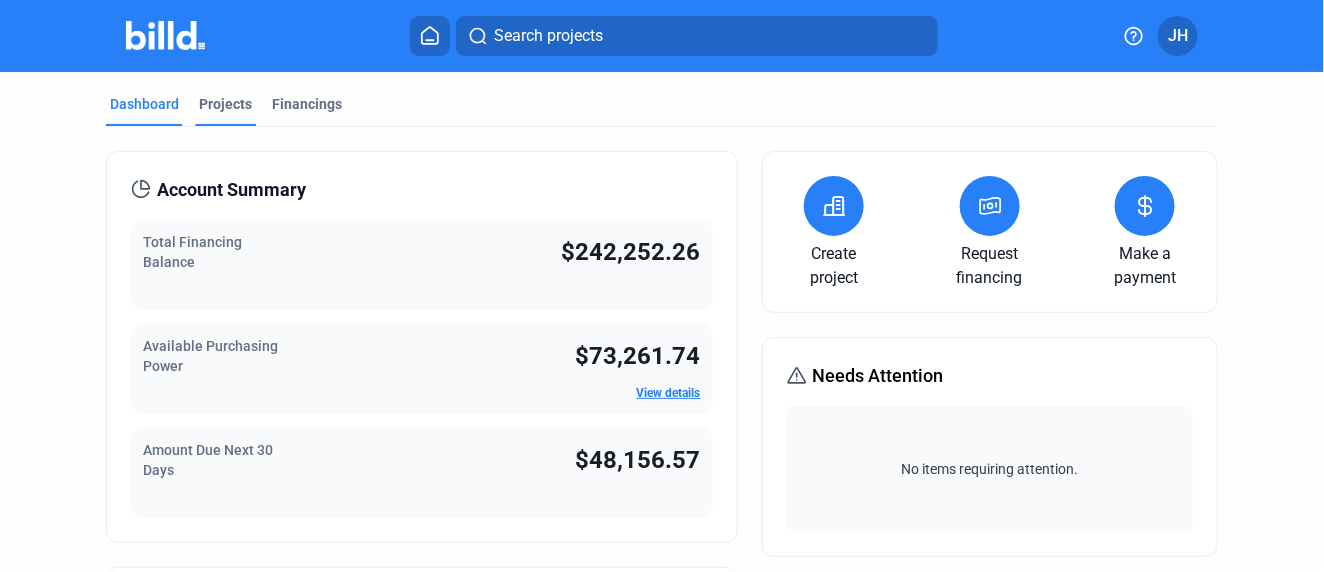 click on "Projects" at bounding box center (225, 104) 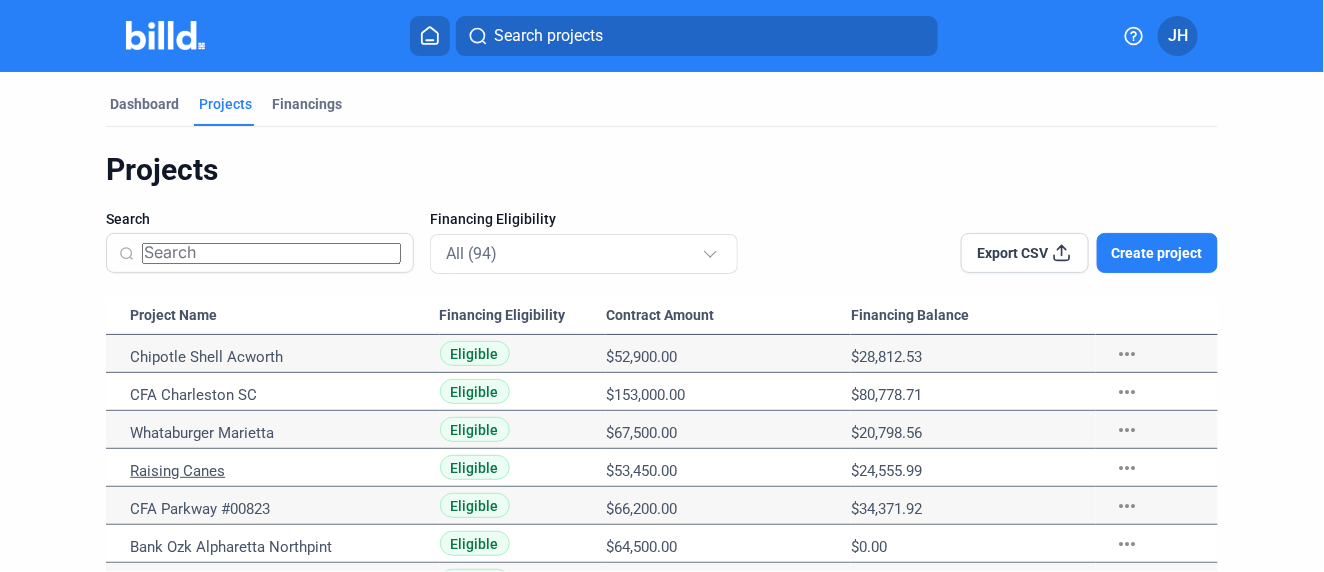 click on "Raising Canes" at bounding box center (277, 357) 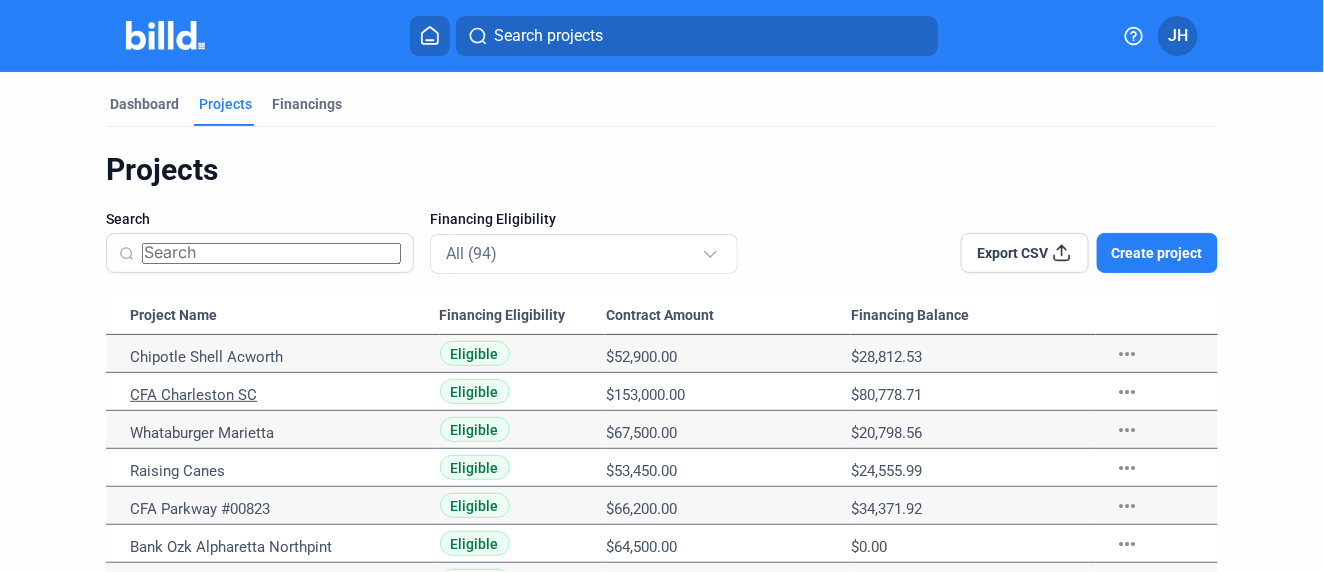 click on "CFA Charleston SC" at bounding box center (277, 357) 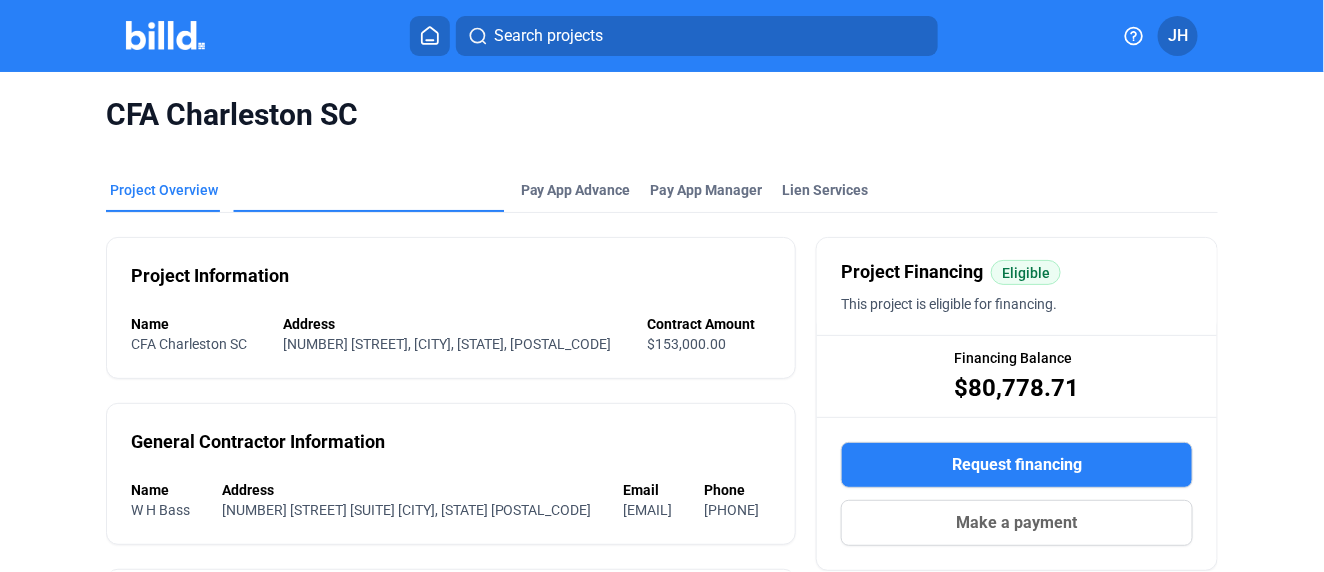 click on "Material Financing" at bounding box center [298, 318] 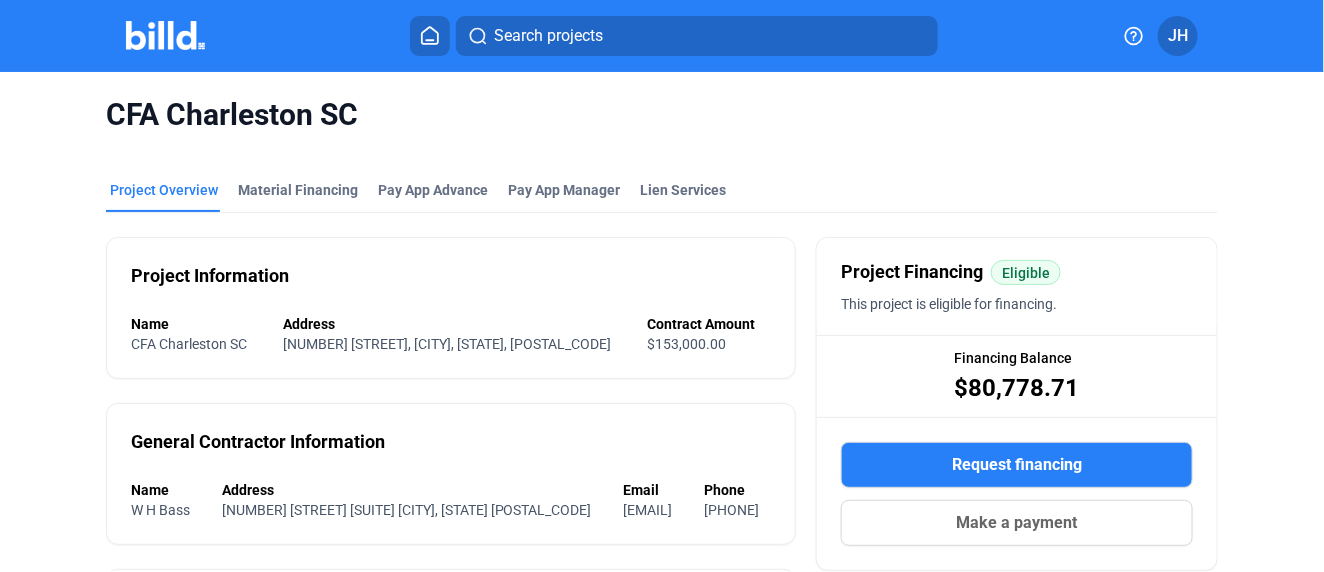 click at bounding box center [430, 35] 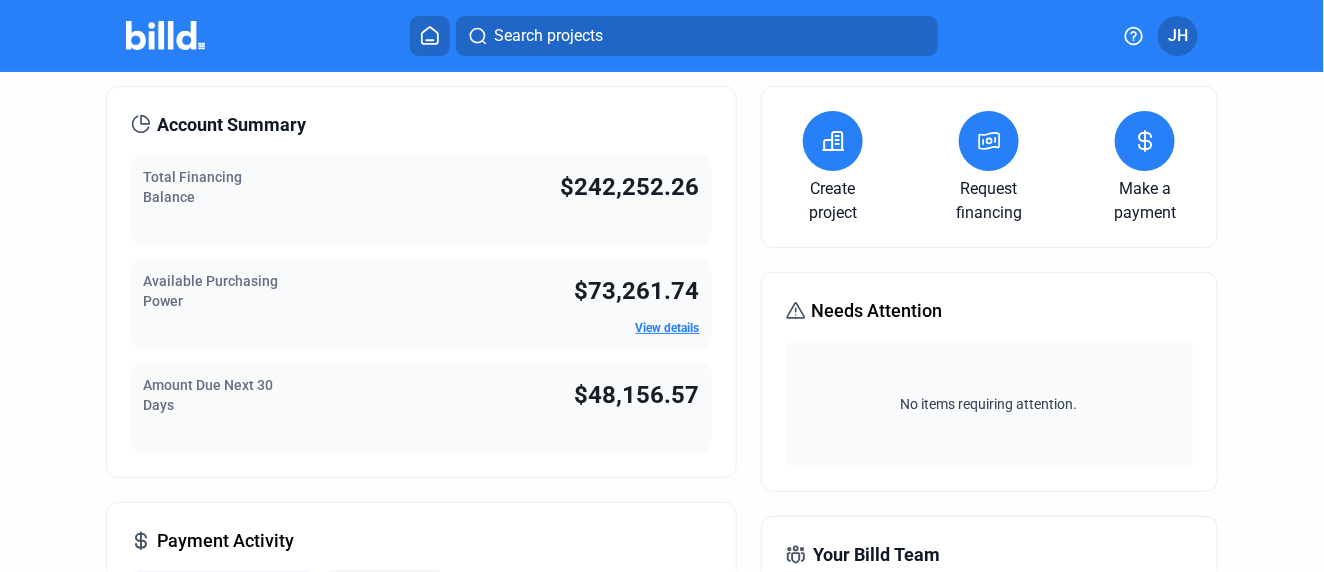 scroll, scrollTop: 0, scrollLeft: 0, axis: both 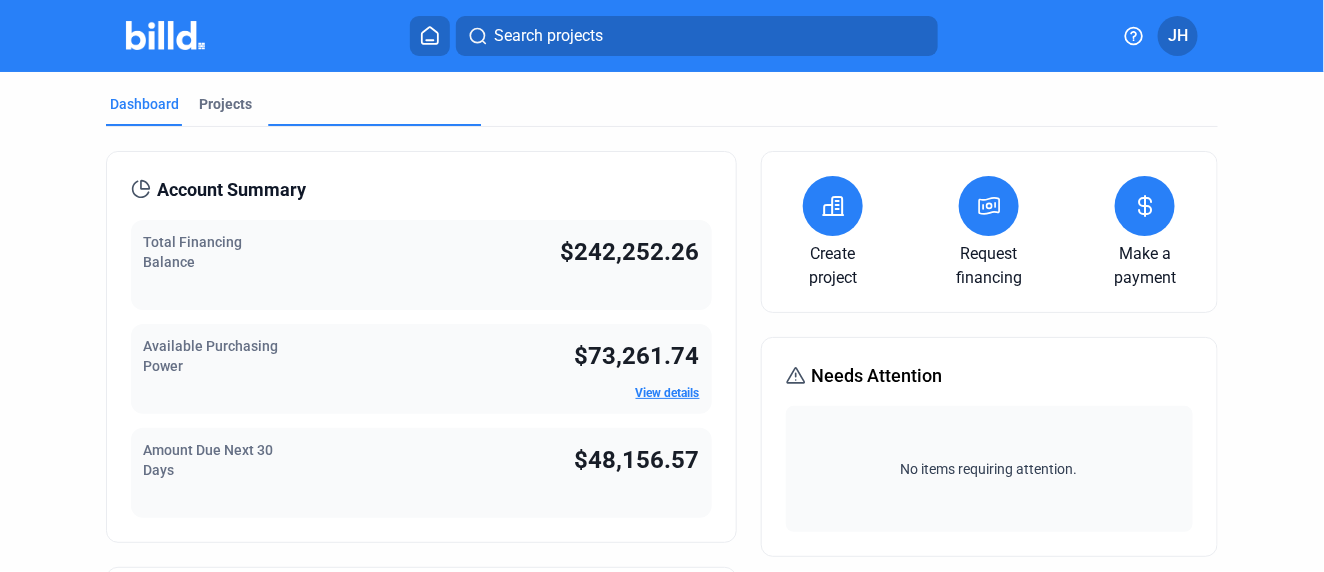 click on "Financings" at bounding box center (307, 224) 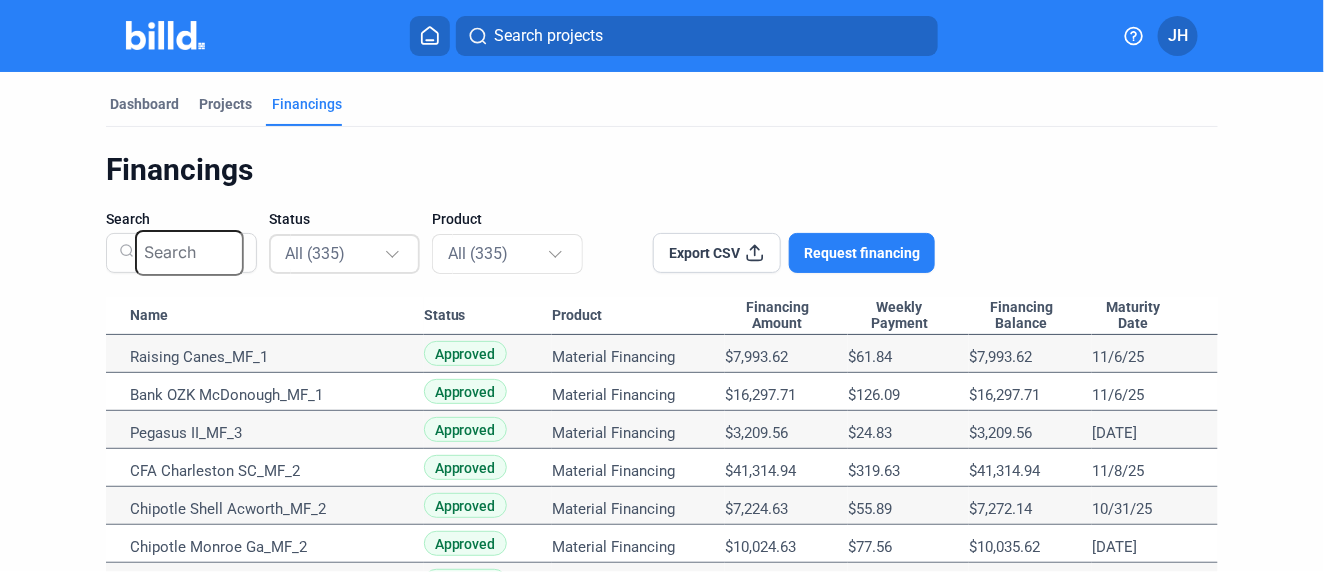 click at bounding box center [392, 251] 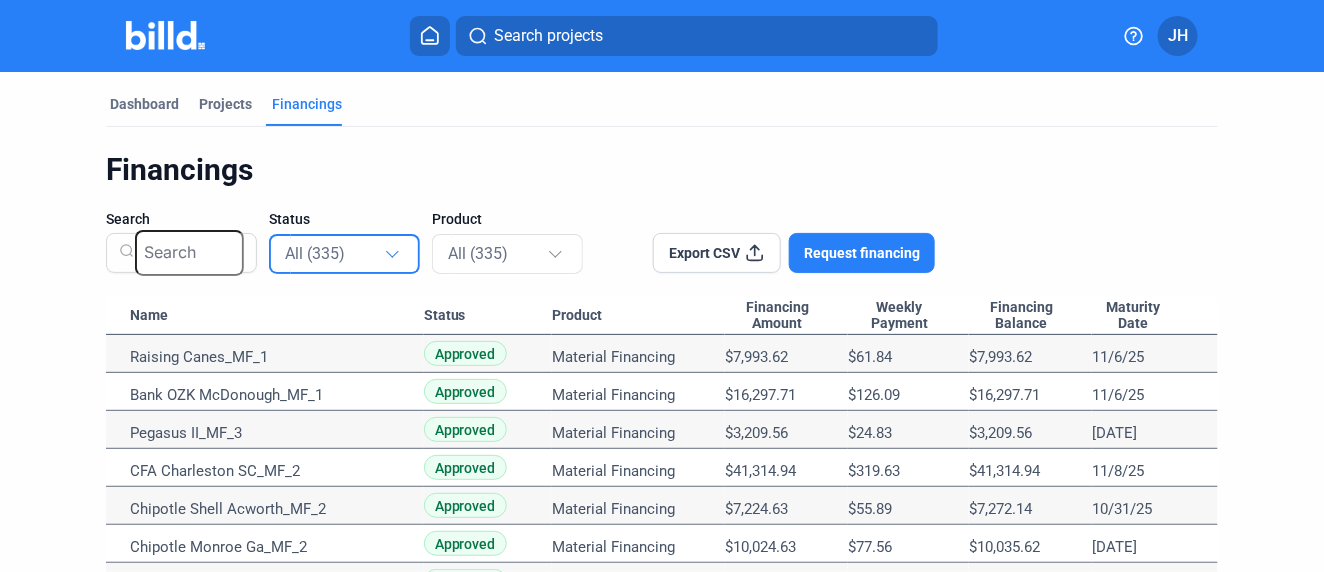 click on "Not Approved (35)" at bounding box center [662, 709] 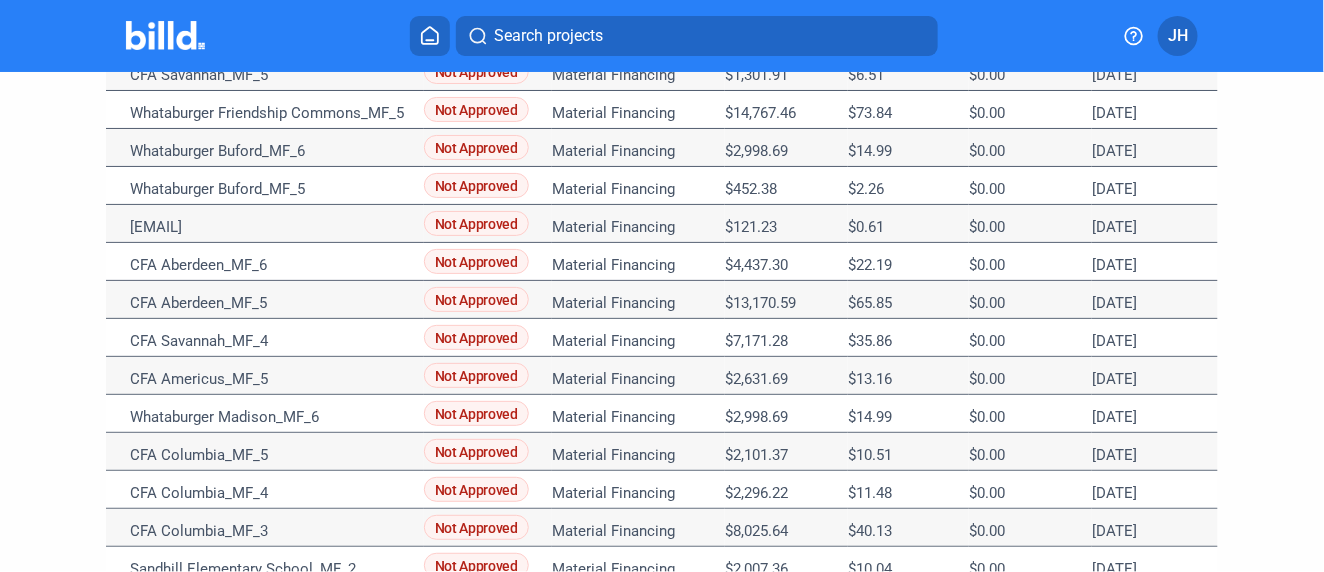 scroll, scrollTop: 0, scrollLeft: 0, axis: both 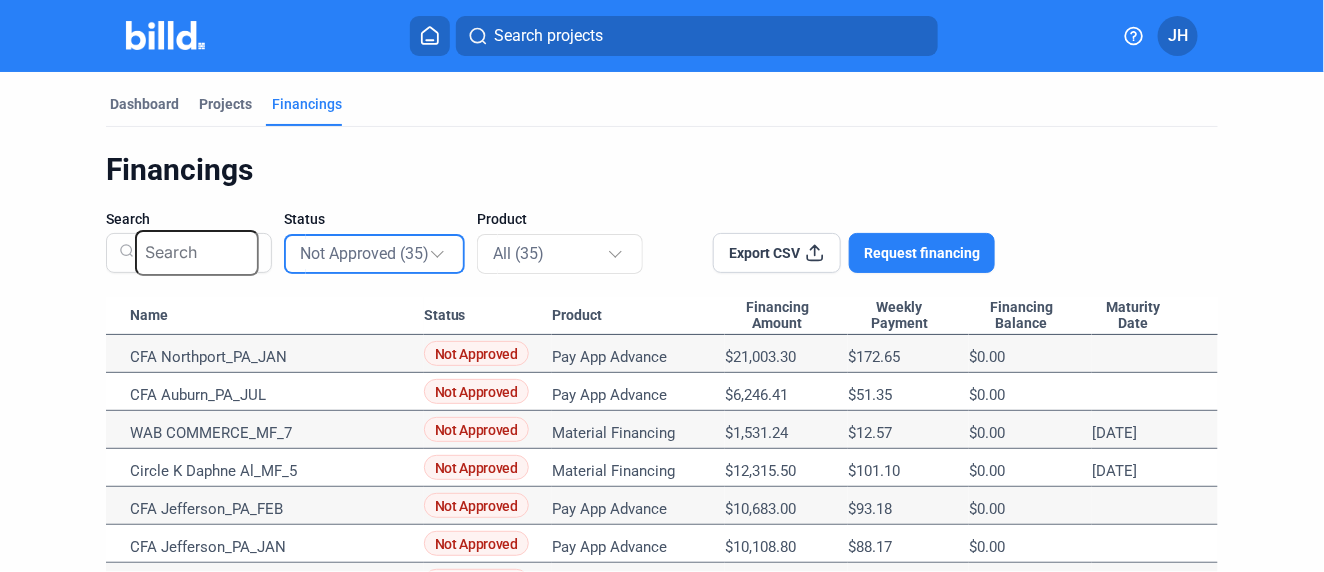 click at bounding box center [440, 245] 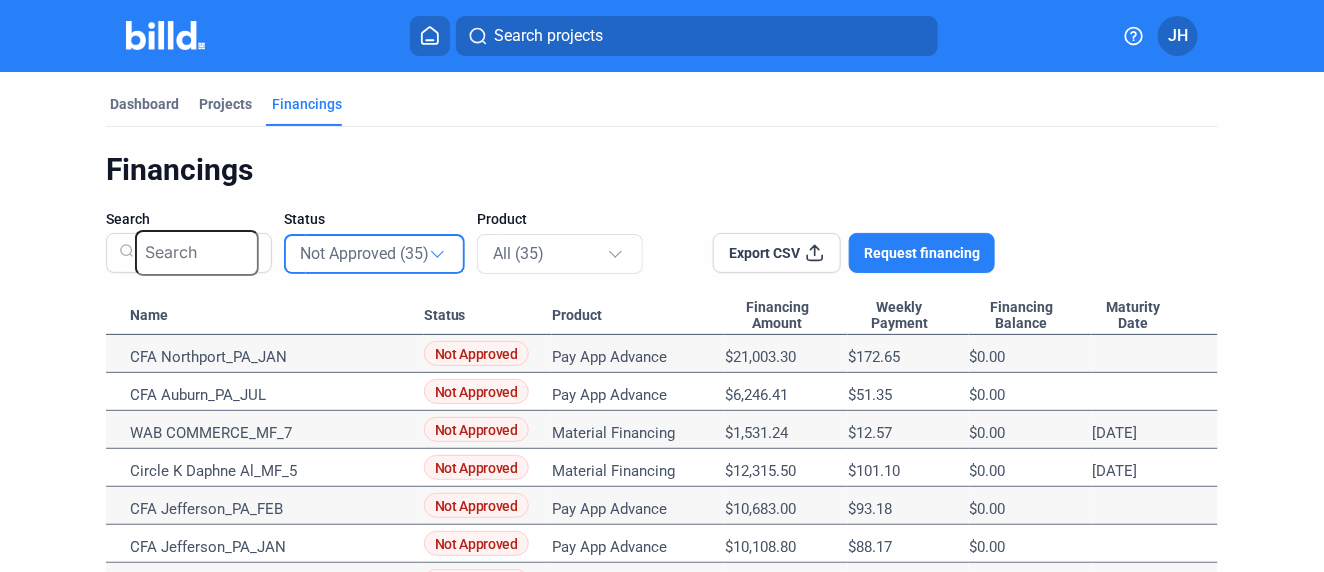 click on "Approved (16)" at bounding box center (46, 664) 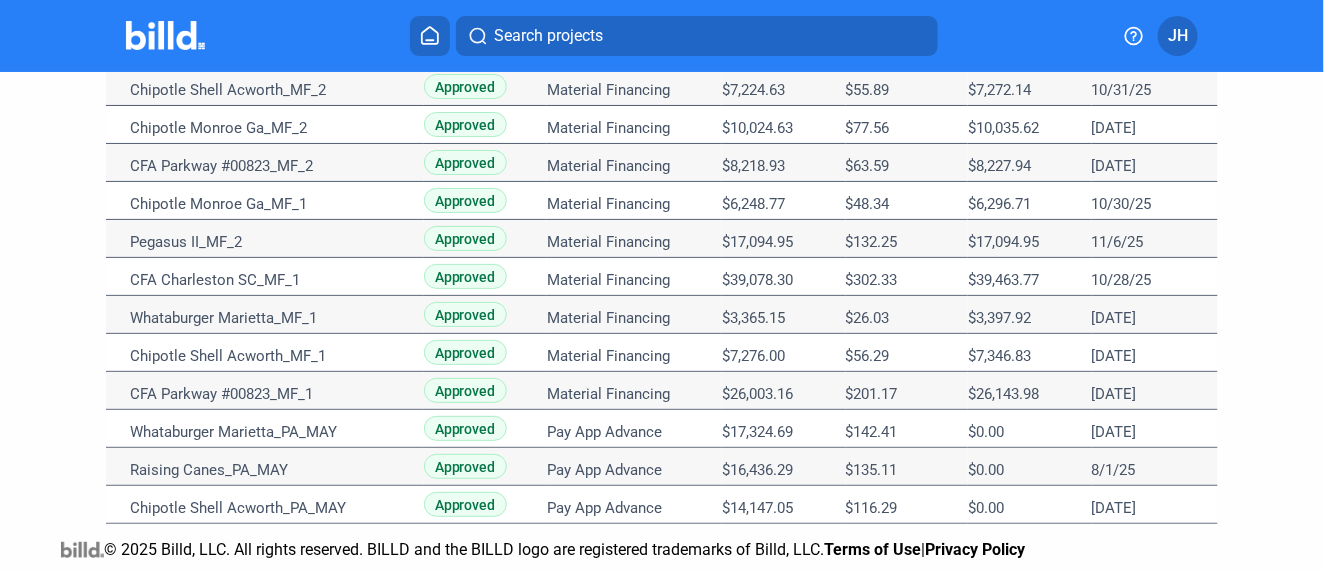 scroll, scrollTop: 0, scrollLeft: 0, axis: both 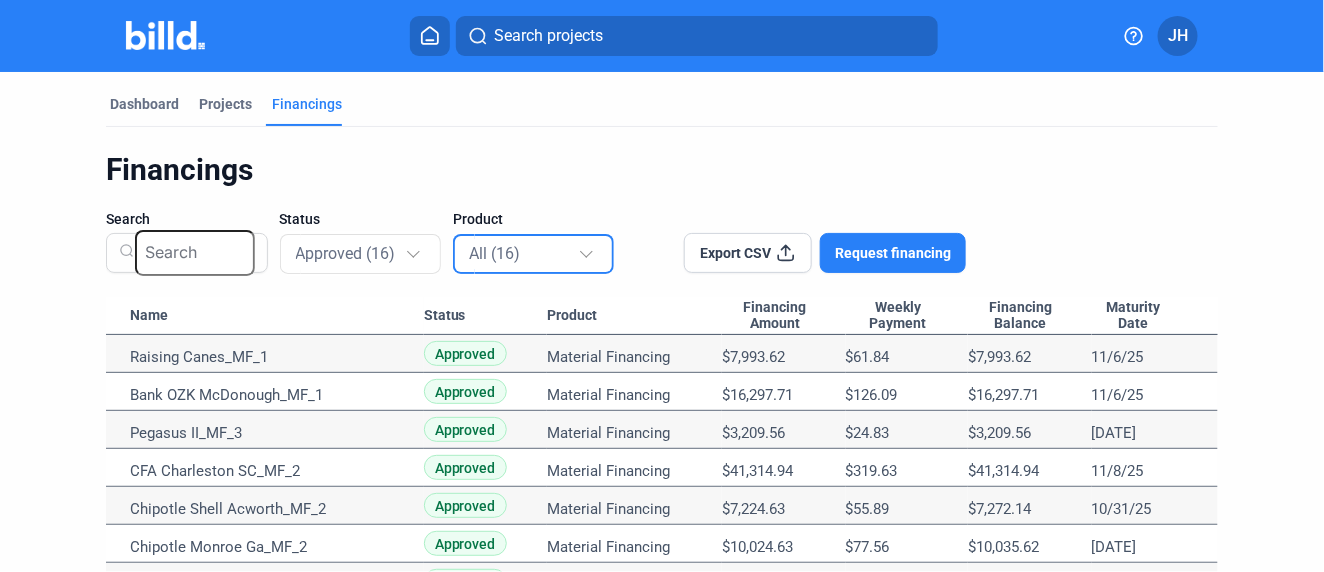 click on "All (16)" at bounding box center [494, 253] 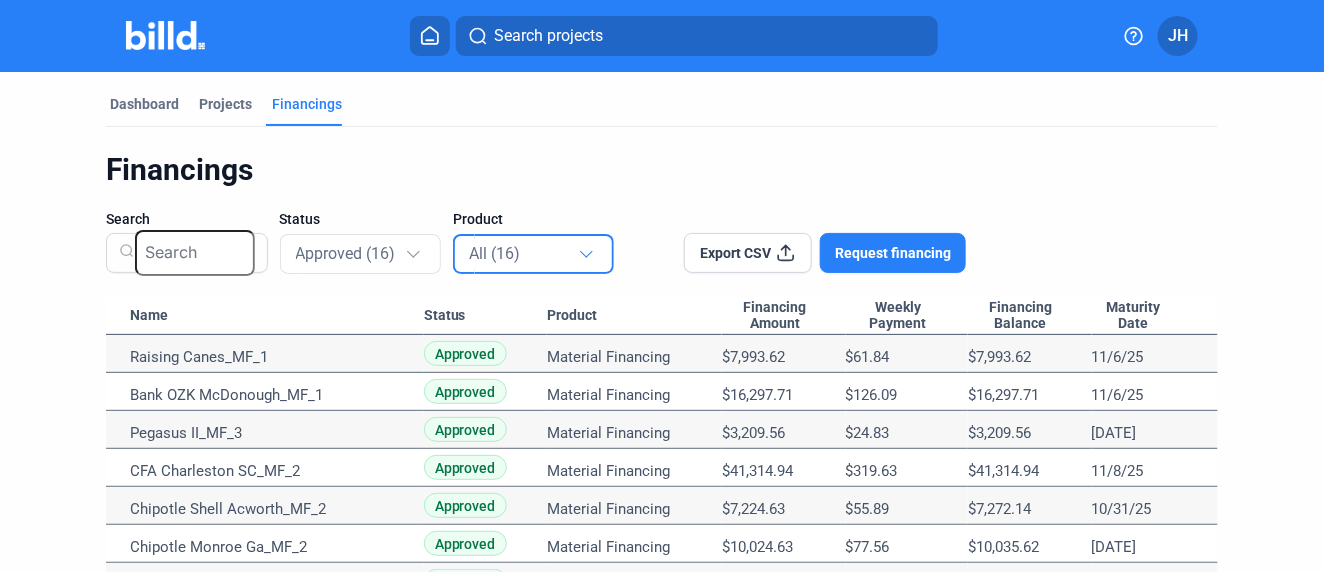click on "All (16) Pay App Advance (3) Material Financing (13)" at bounding box center [646, 619] 